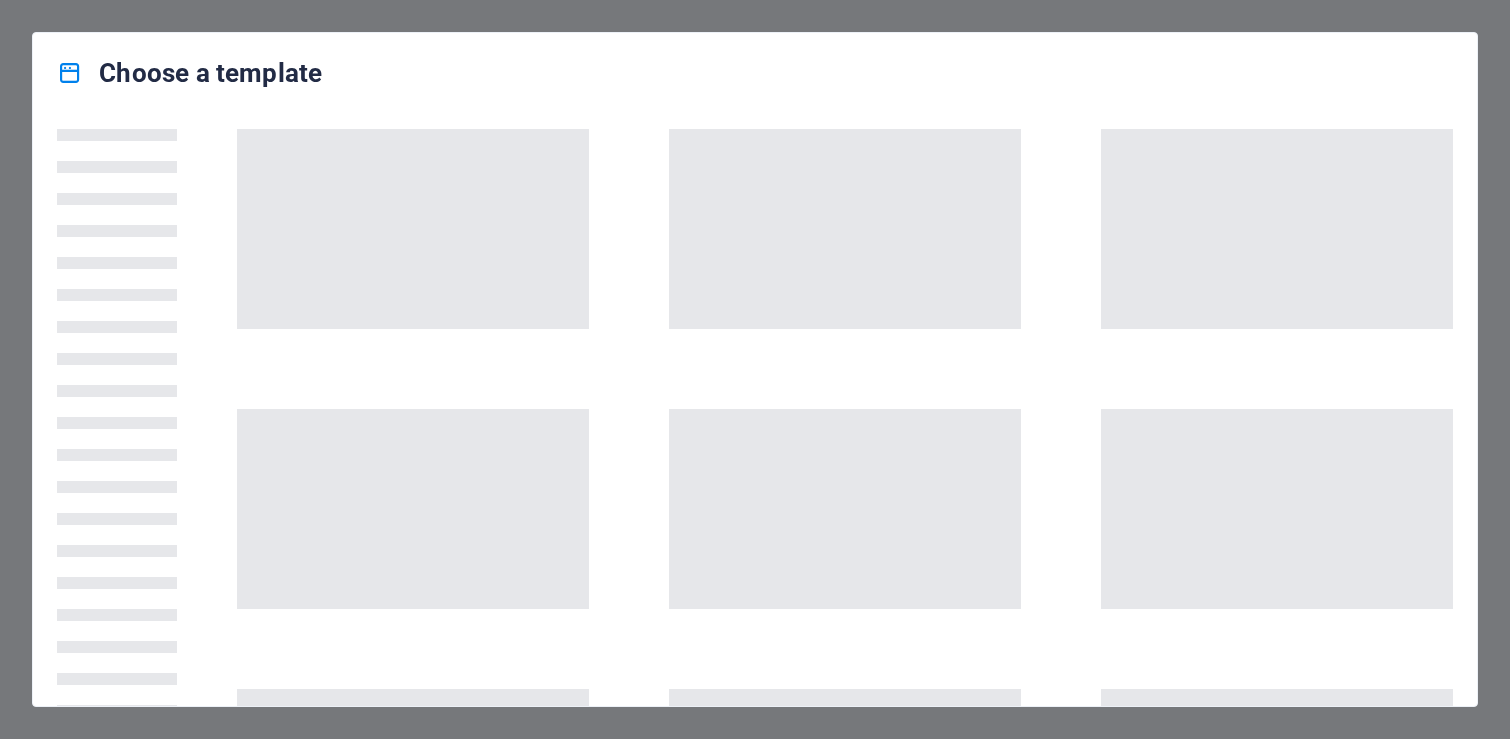 scroll, scrollTop: 0, scrollLeft: 0, axis: both 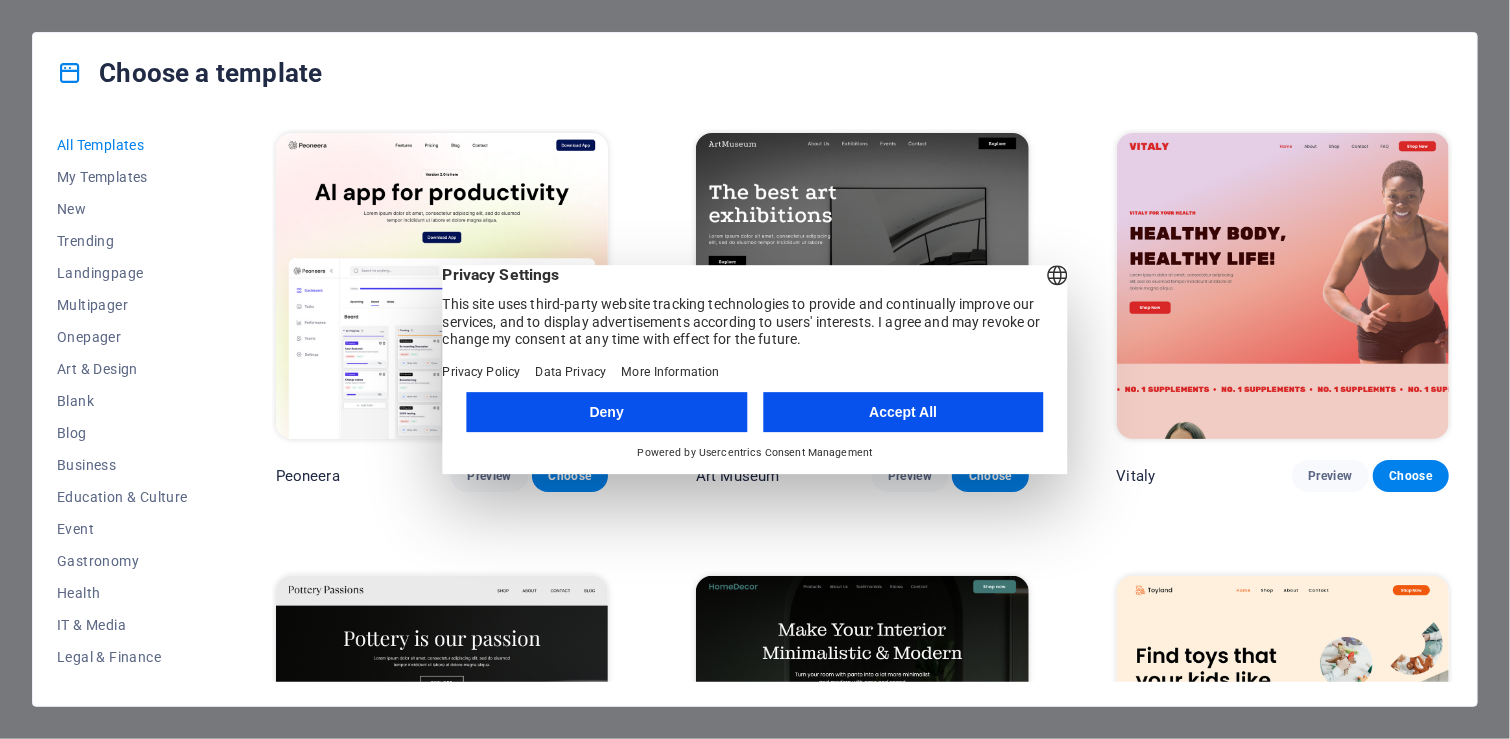 click on "Accept All" at bounding box center [903, 412] 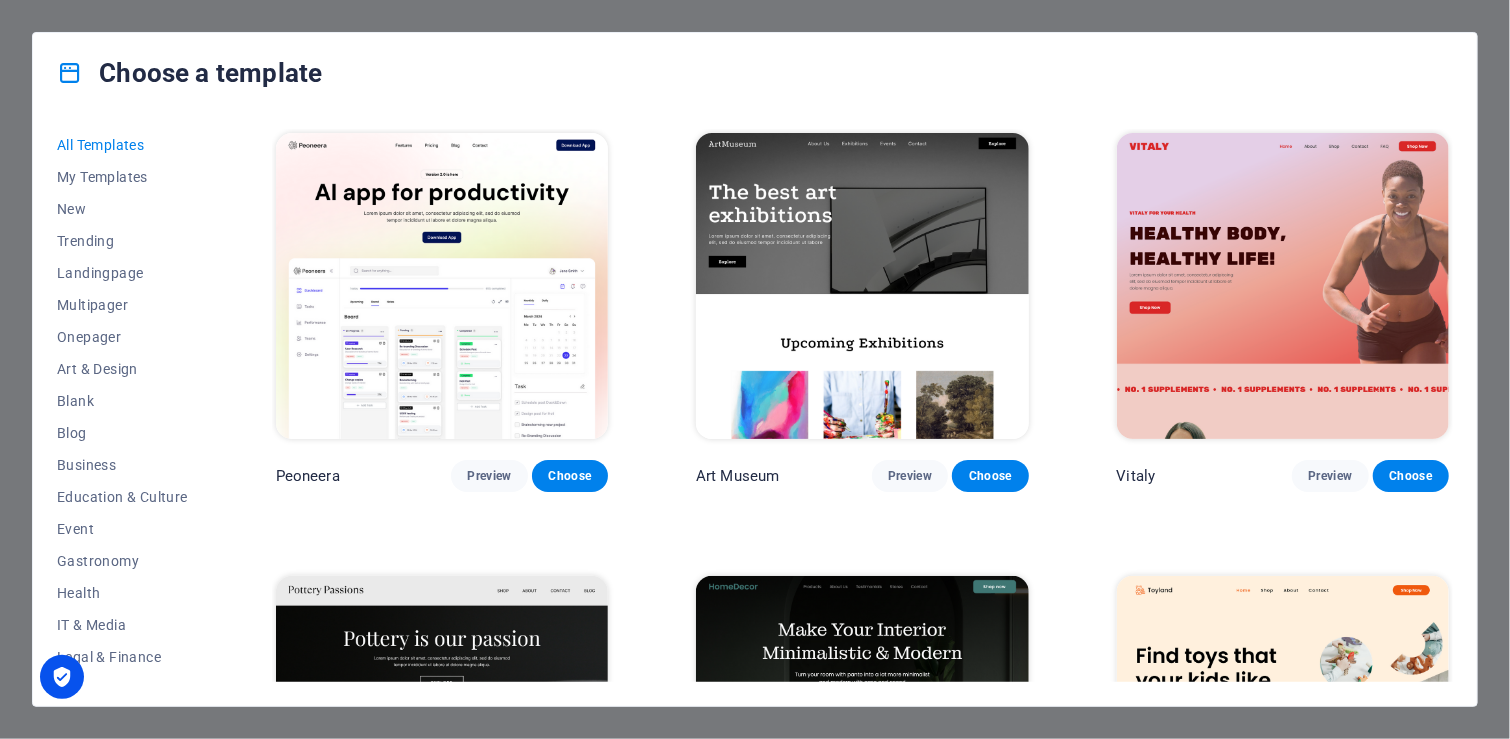 click on "Choose a template All Templates My Templates New Trending Landingpage Multipager Onepager Art & Design Blank Blog Business Education & Culture Event Gastronomy Health IT & Media Legal & Finance Non-Profit Performance Portfolio Services Shop Sports & Beauty Trades Travel Wireframe Peoneera Preview Choose Art Museum Preview Choose Vitaly Preview Choose Pottery Passions Preview Choose Home Decor Preview Choose Toyland Preview Choose Pet Shop Preview Choose Wonder Planner Preview Choose Transportable Preview Choose S&L Preview Choose WePaint Preview Choose Eco-Con Preview Choose MeetUp Preview Choose Help & Care Preview Choose Podcaster Preview Choose Academix Preview Choose BIG Barber Shop Preview Choose Health & Food Preview Choose UrbanNest Interiors Preview Choose Green Change Preview Choose The Beauty Temple Preview Choose WeTrain Preview Choose Cleaner Preview Choose Johanna James Preview Choose Delicioso Preview Choose Dream Garden Preview Choose LumeDeAqua Preview Choose Pets Care Preview Choose SafeSpace" at bounding box center (755, 369) 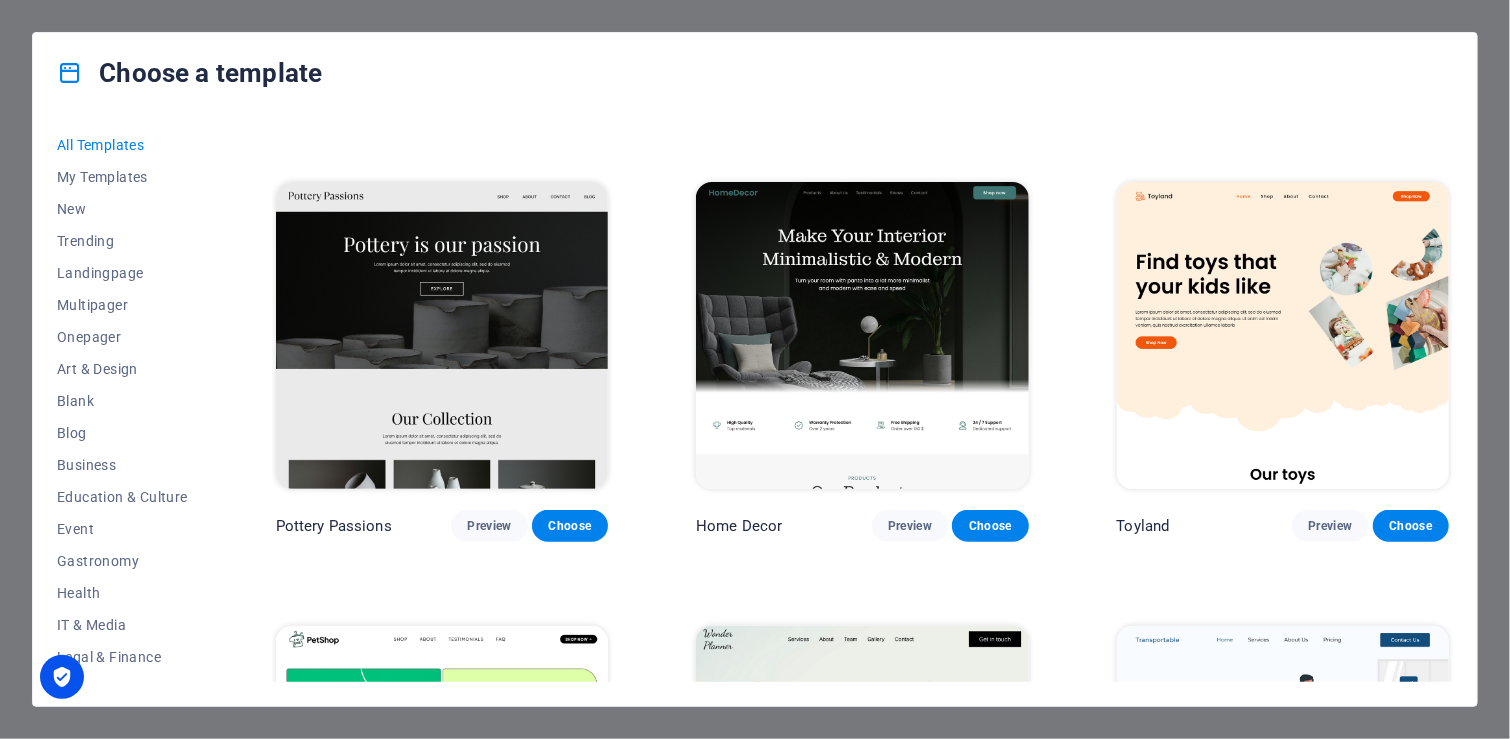 scroll, scrollTop: 400, scrollLeft: 0, axis: vertical 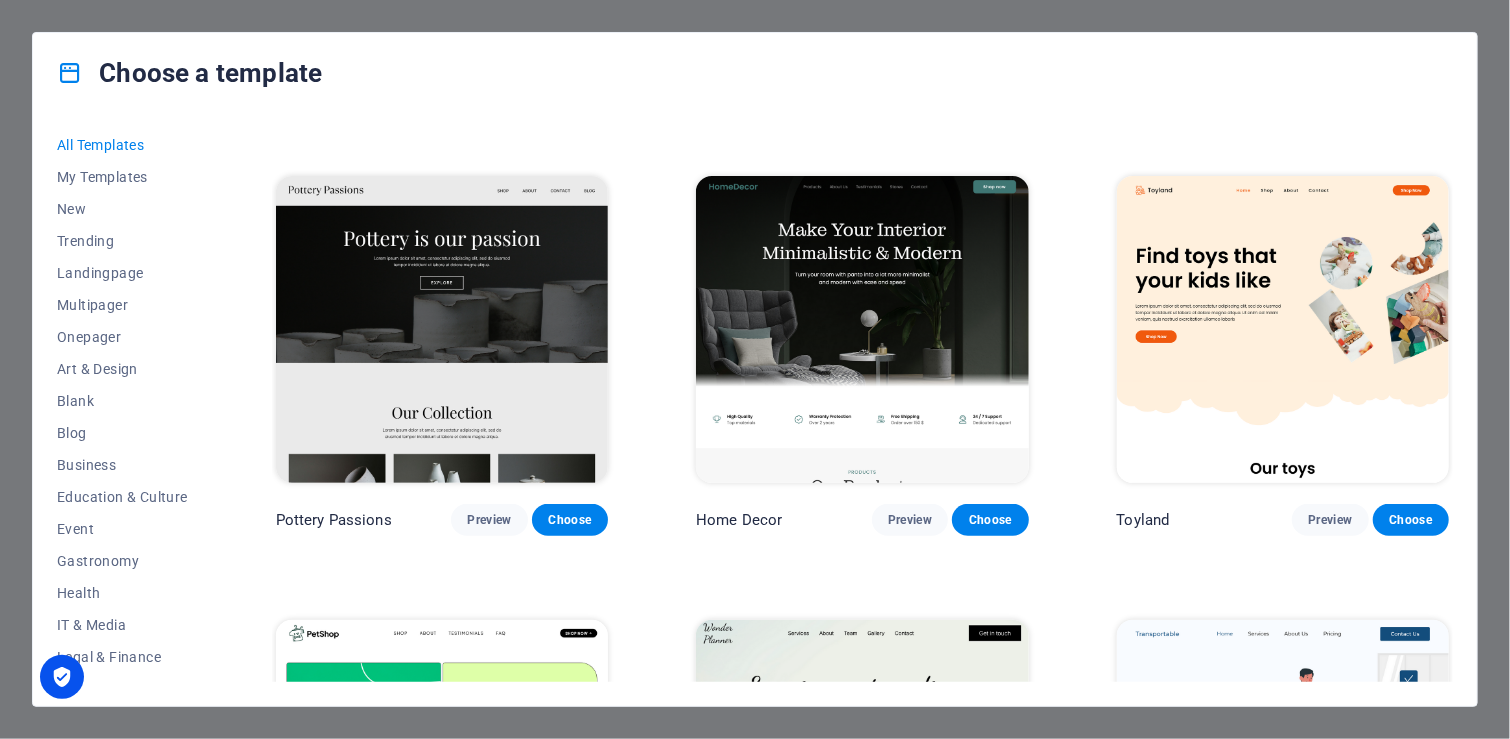 click on "Choose a template All Templates My Templates New Trending Landingpage Multipager Onepager Art & Design Blank Blog Business Education & Culture Event Gastronomy Health IT & Media Legal & Finance Non-Profit Performance Portfolio Services Shop Sports & Beauty Trades Travel Wireframe Peoneera Preview Choose Art Museum Preview Choose Vitaly Preview Choose Pottery Passions Preview Choose Home Decor Preview Choose Toyland Preview Choose Pet Shop Preview Choose Wonder Planner Preview Choose Transportable Preview Choose S&L Preview Choose WePaint Preview Choose Eco-Con Preview Choose MeetUp Preview Choose Help & Care Preview Choose Podcaster Preview Choose Academix Preview Choose BIG Barber Shop Preview Choose Health & Food Preview Choose UrbanNest Interiors Preview Choose Green Change Preview Choose The Beauty Temple Preview Choose WeTrain Preview Choose Cleaner Preview Choose Johanna James Preview Choose Delicioso Preview Choose Dream Garden Preview Choose LumeDeAqua Preview Choose Pets Care Preview Choose SafeSpace" at bounding box center [755, 369] 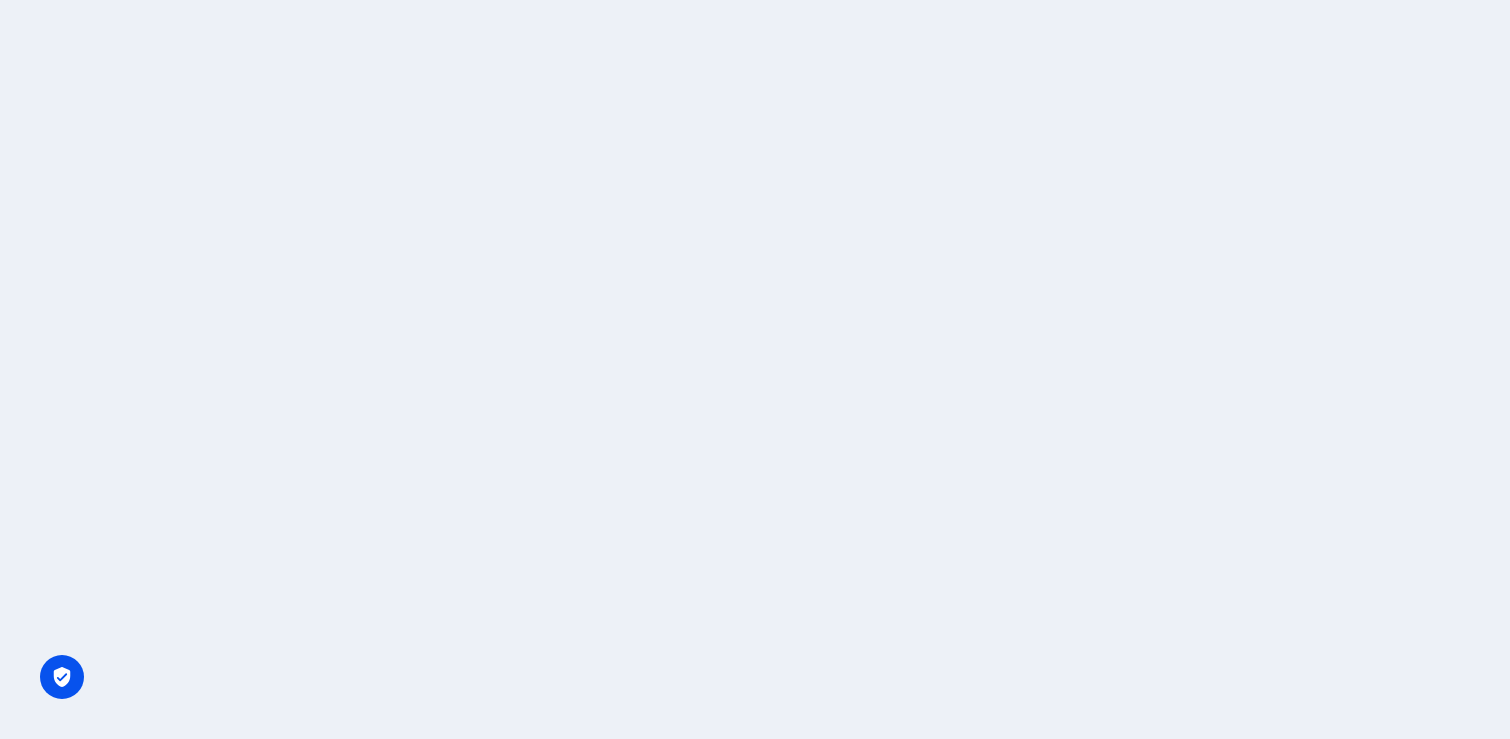 scroll, scrollTop: 0, scrollLeft: 0, axis: both 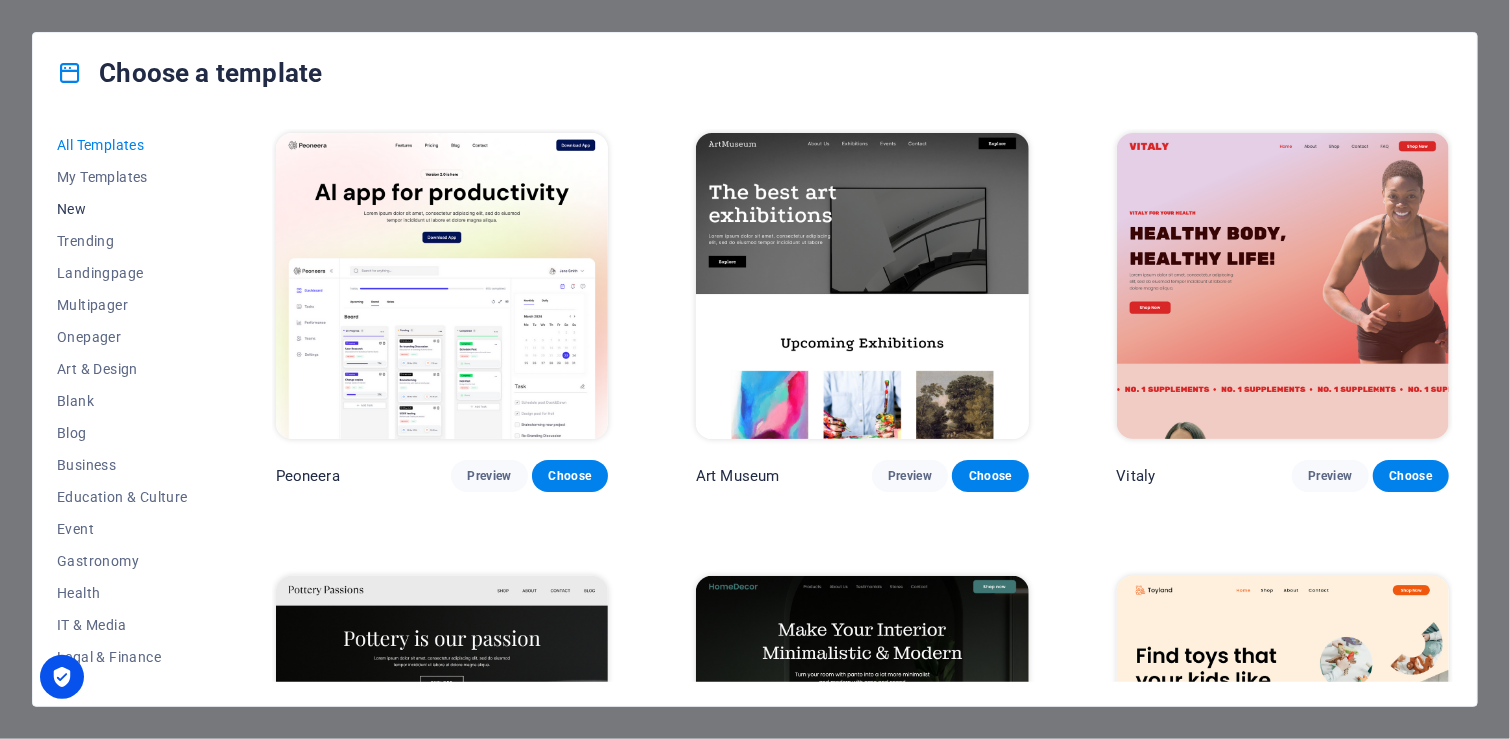 click on "New" at bounding box center [122, 209] 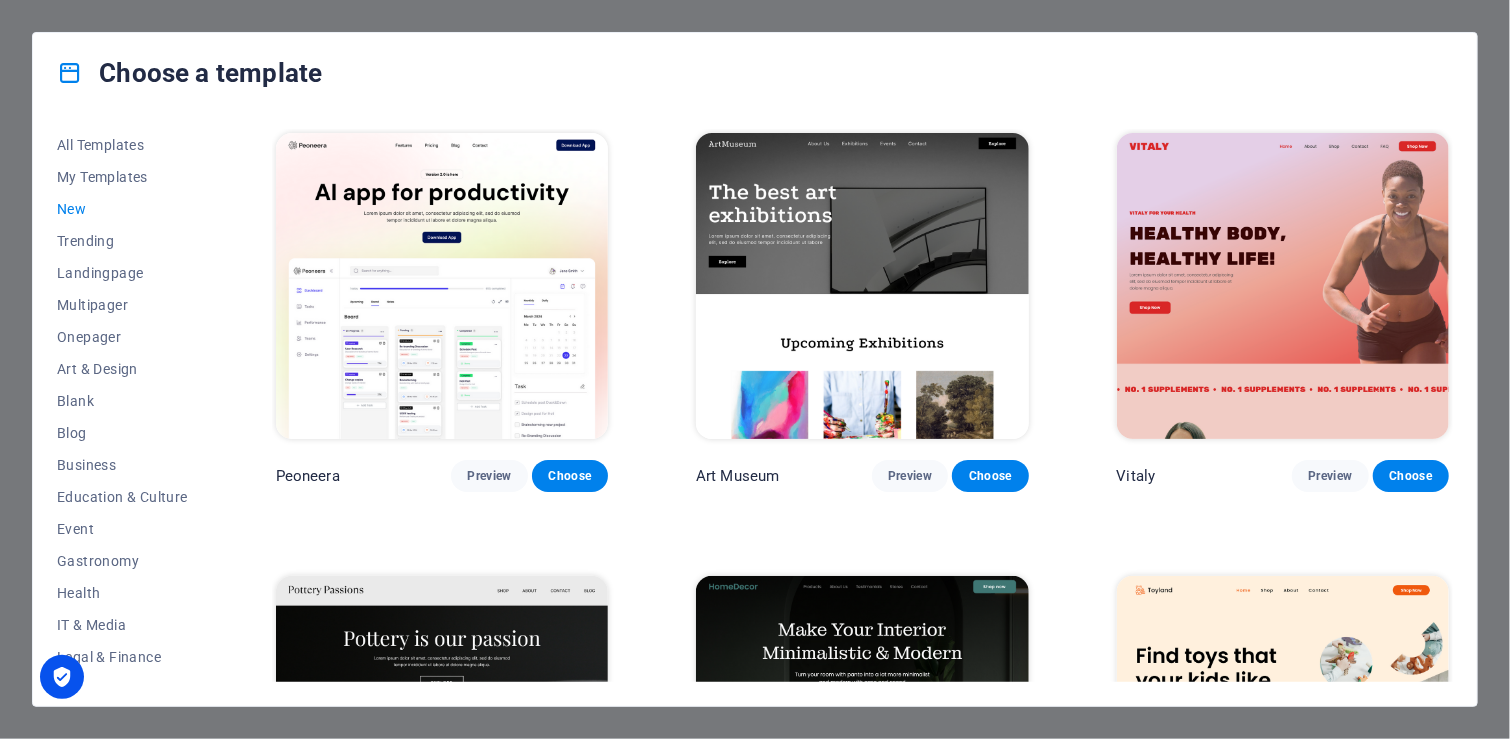 click on "New" at bounding box center [122, 209] 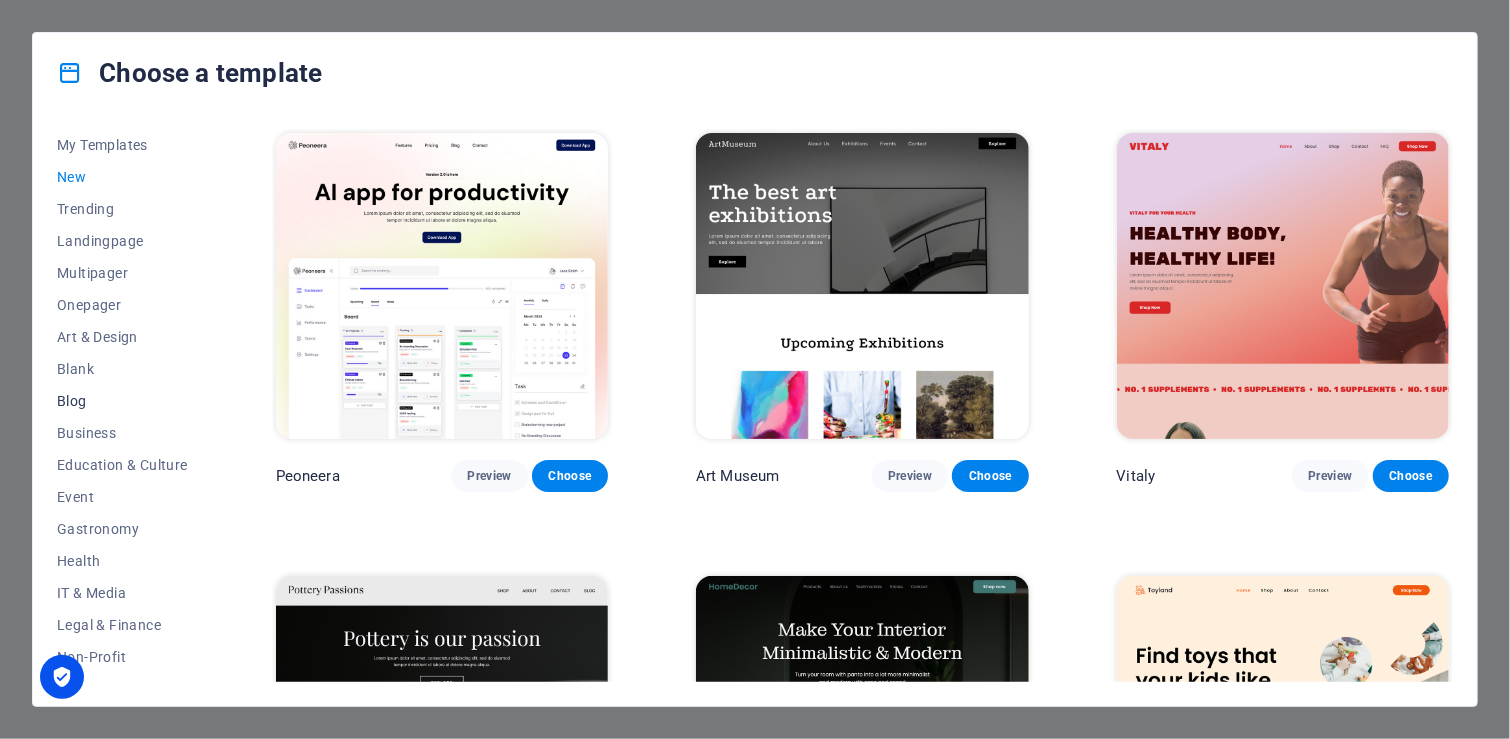 scroll, scrollTop: 0, scrollLeft: 0, axis: both 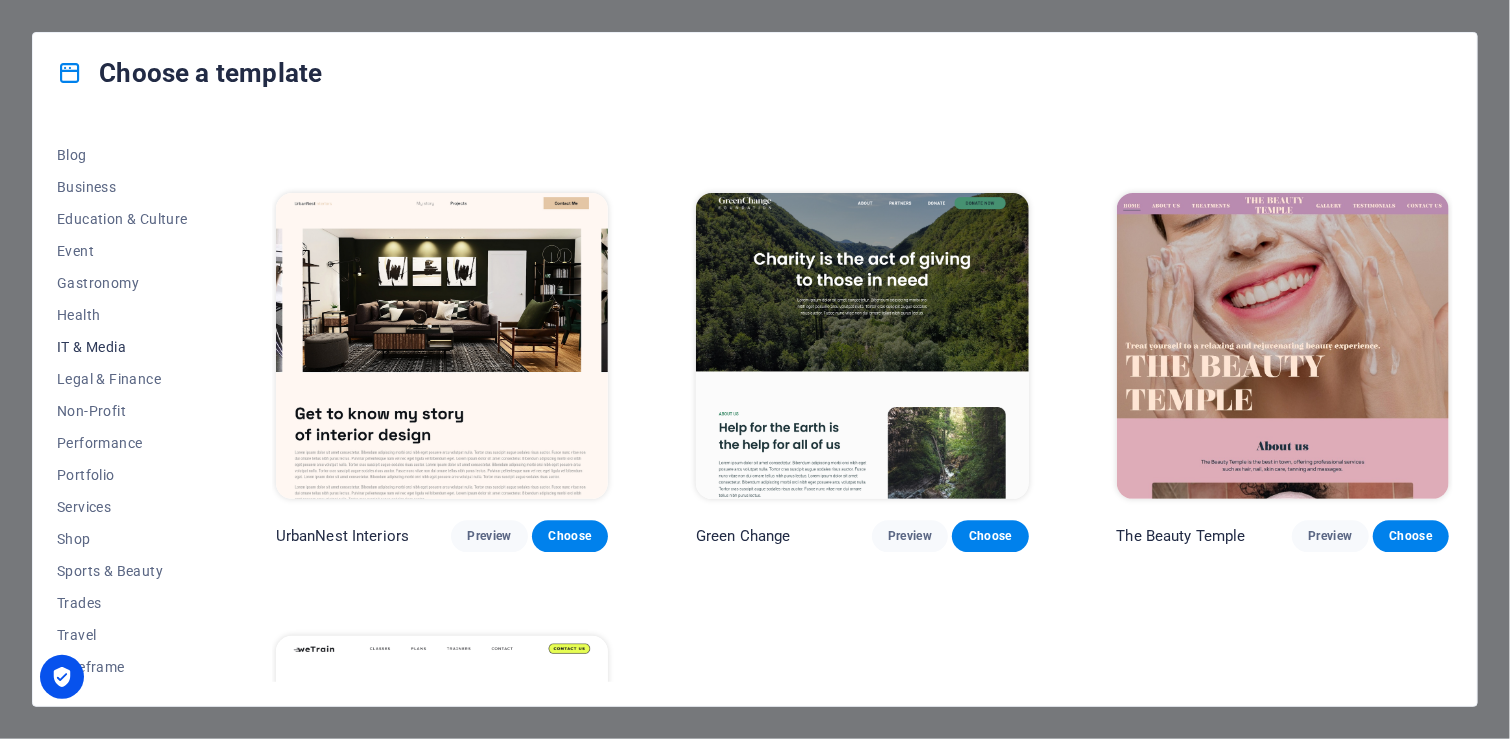 click on "IT & Media" at bounding box center [122, 347] 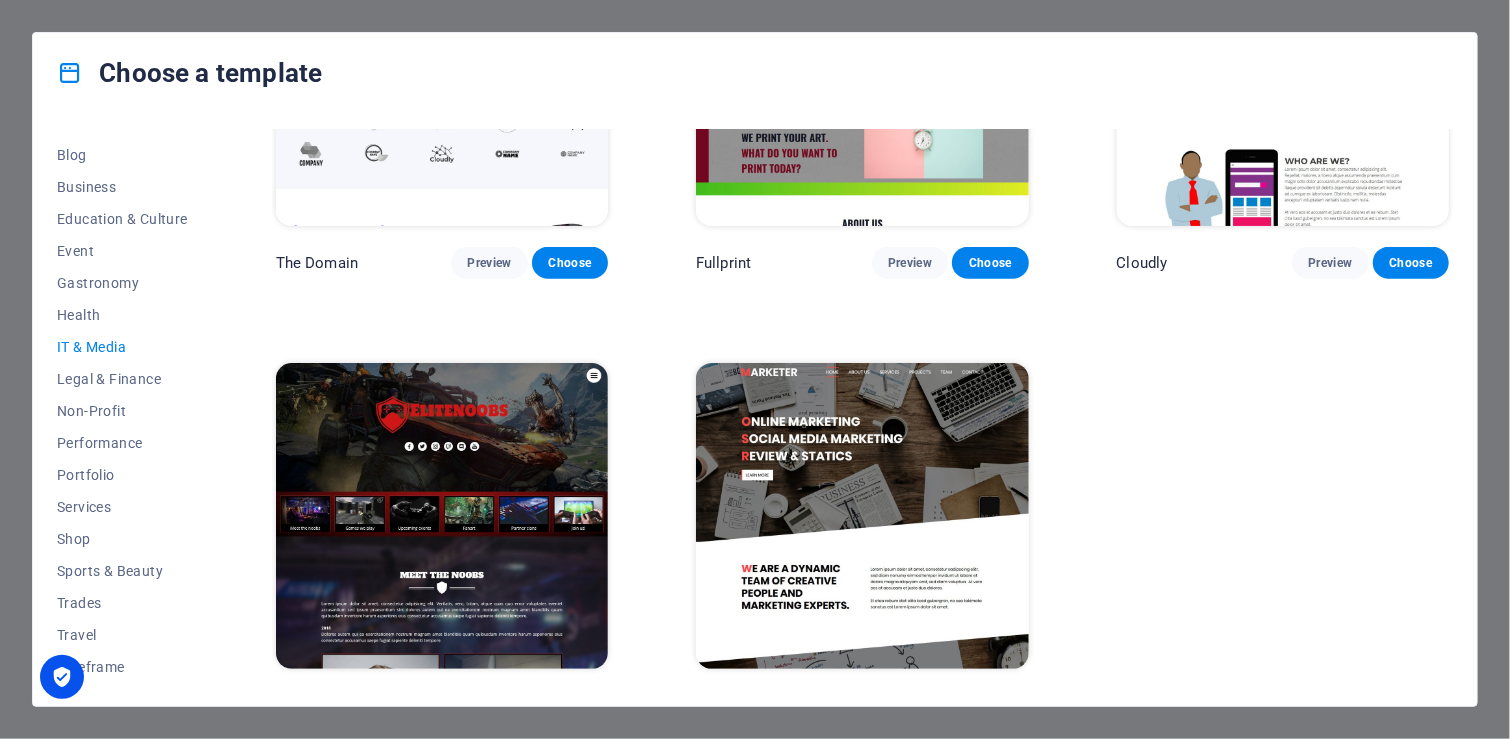 scroll, scrollTop: 1132, scrollLeft: 0, axis: vertical 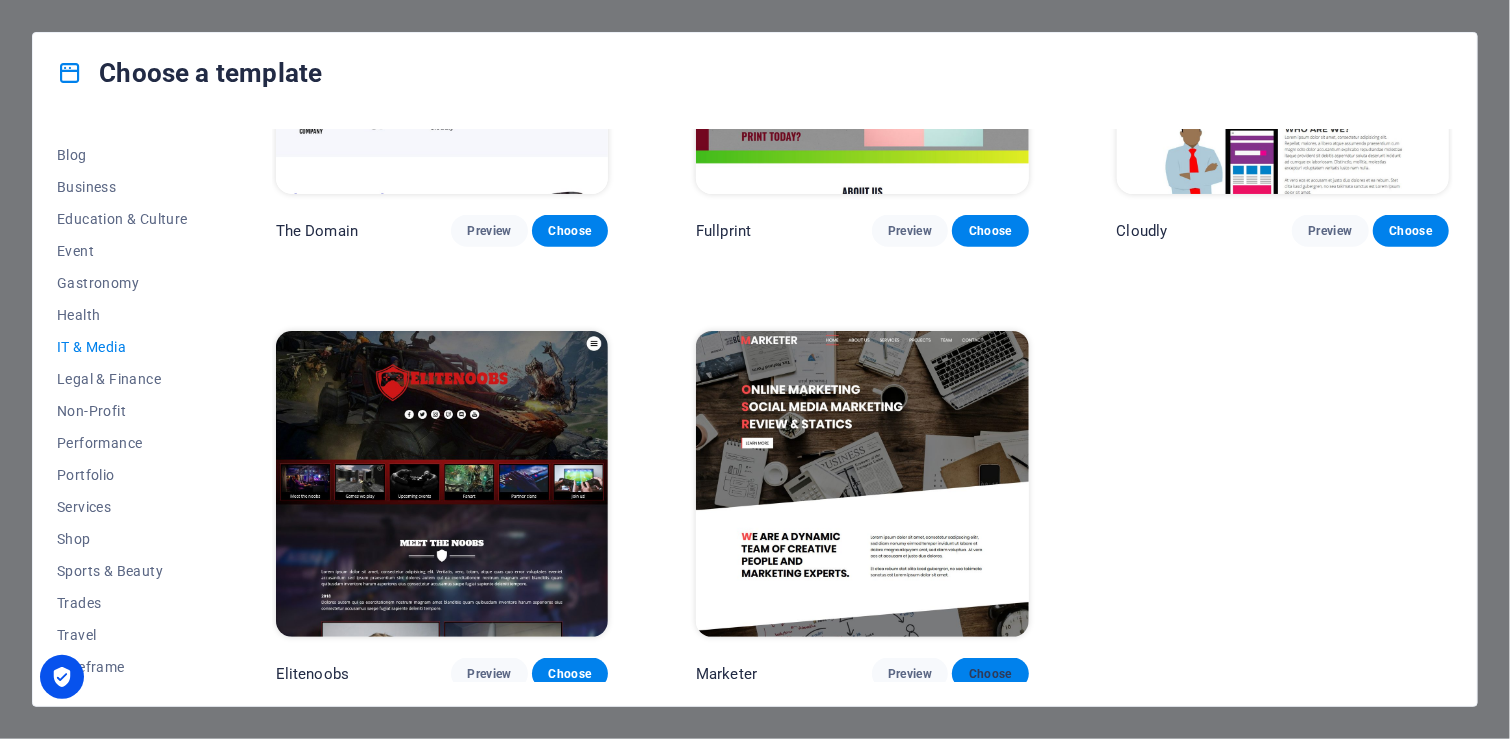 click on "Choose" at bounding box center [990, 674] 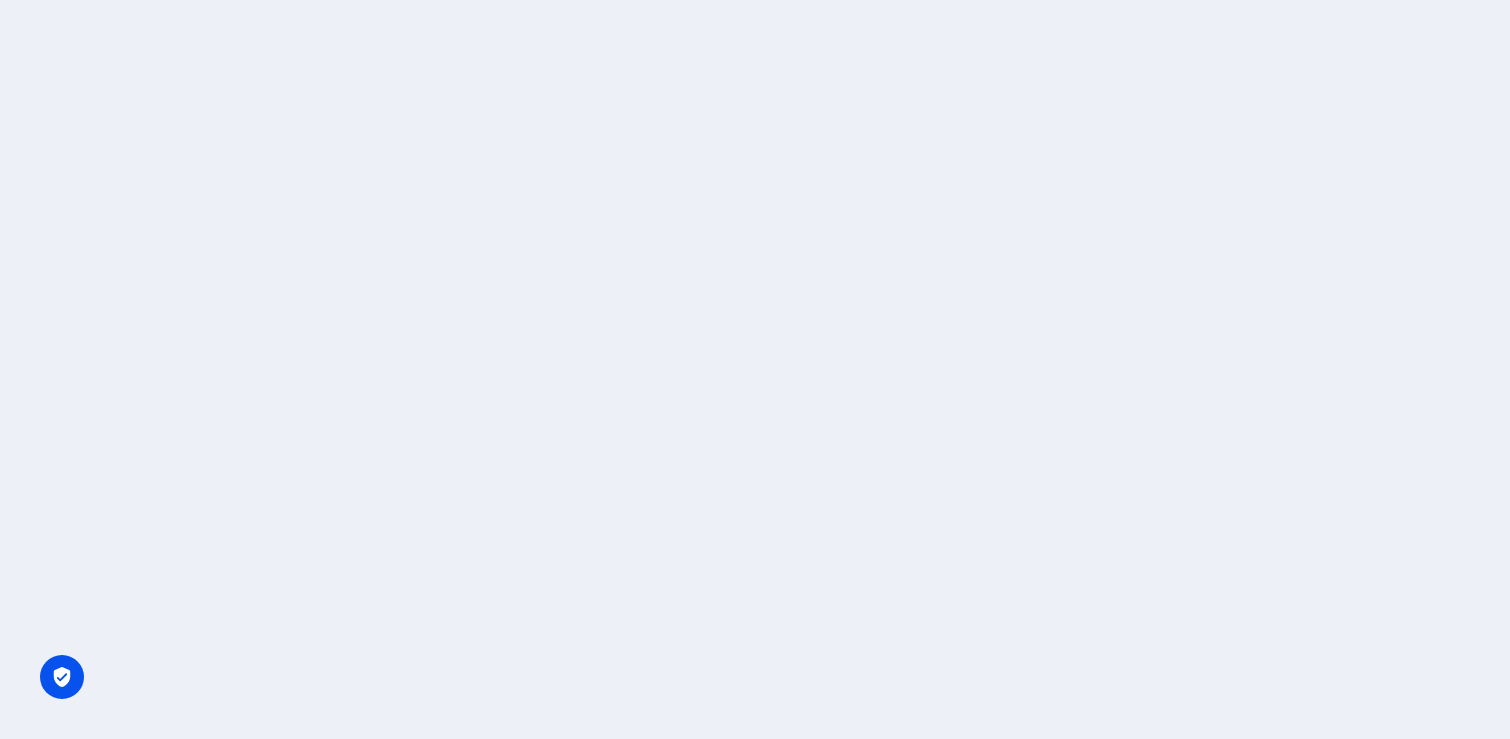 scroll, scrollTop: 0, scrollLeft: 0, axis: both 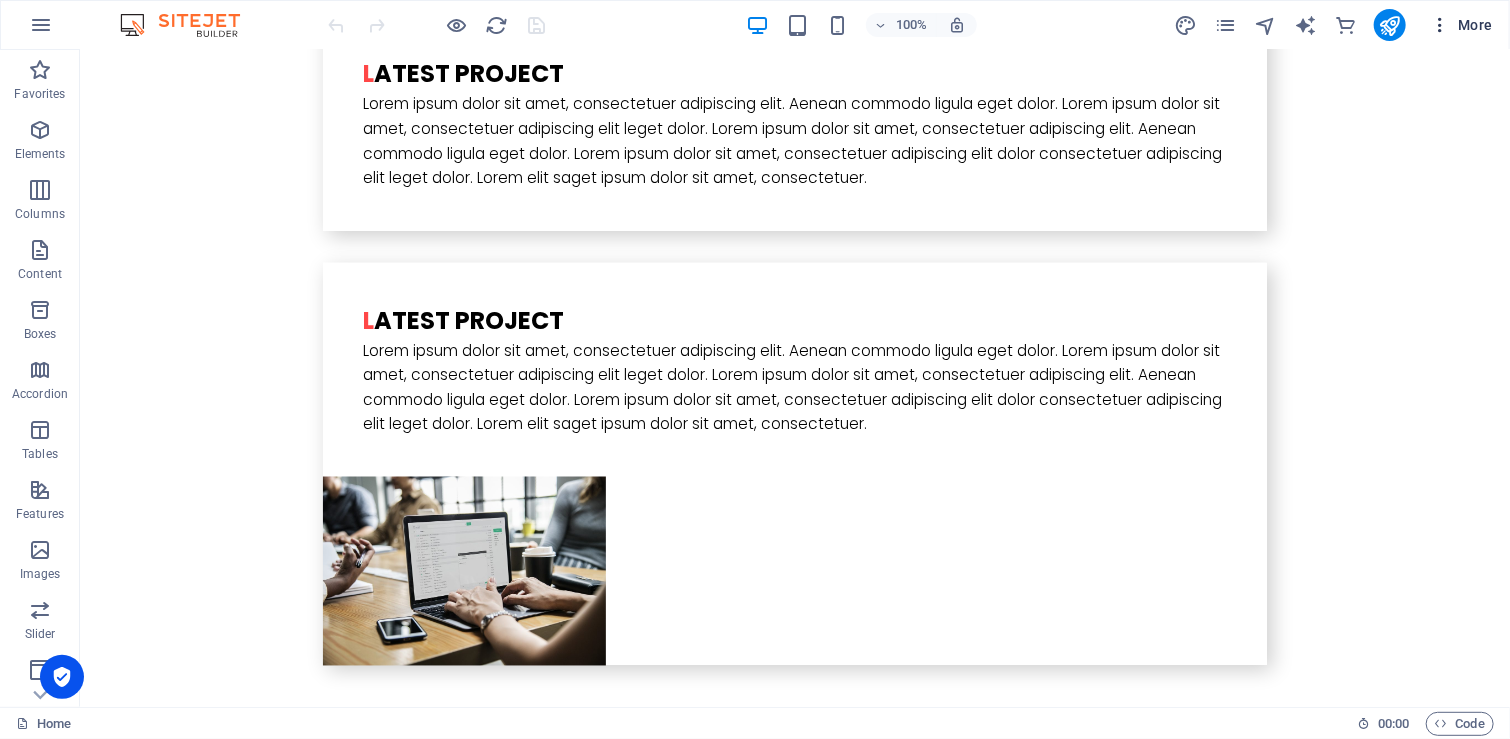 click on "More" at bounding box center (1461, 25) 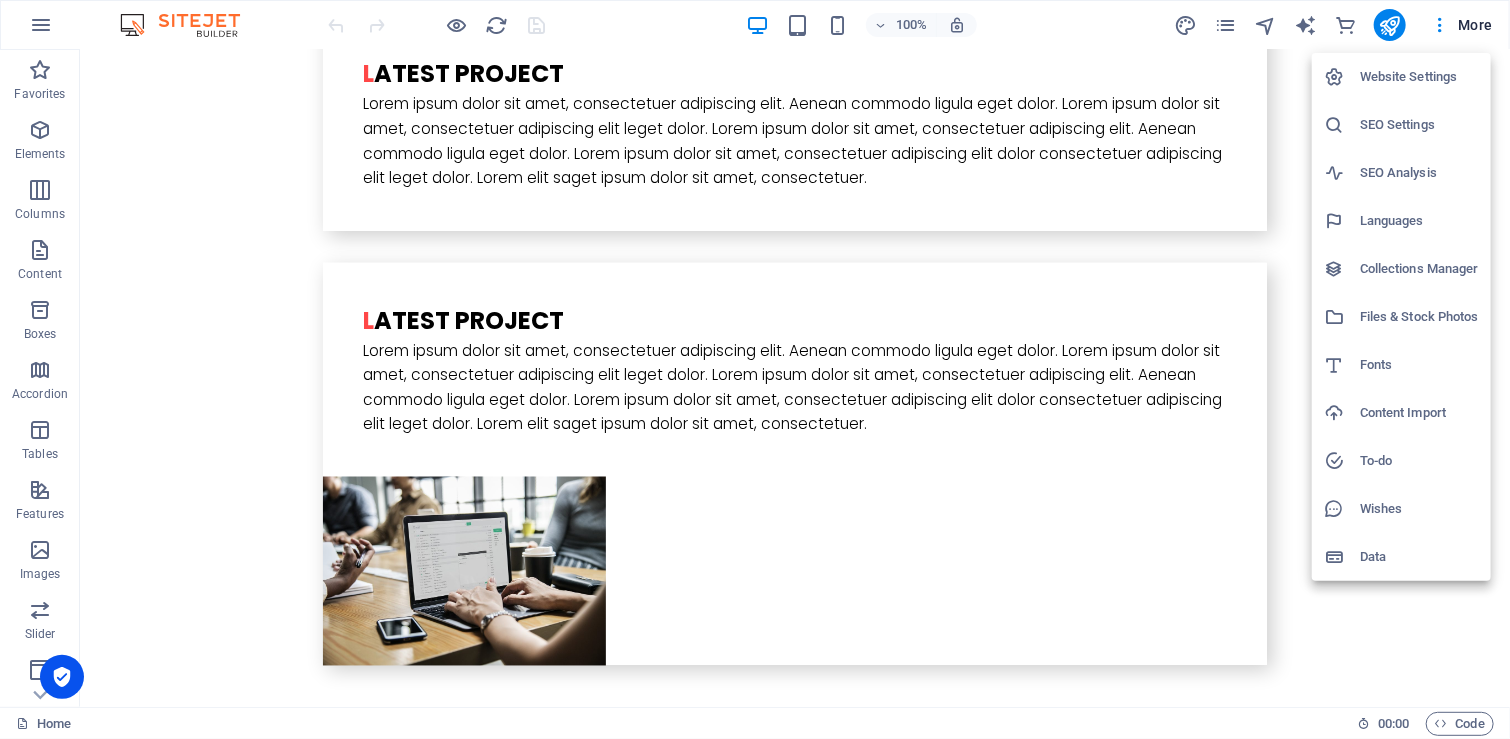 click at bounding box center (755, 369) 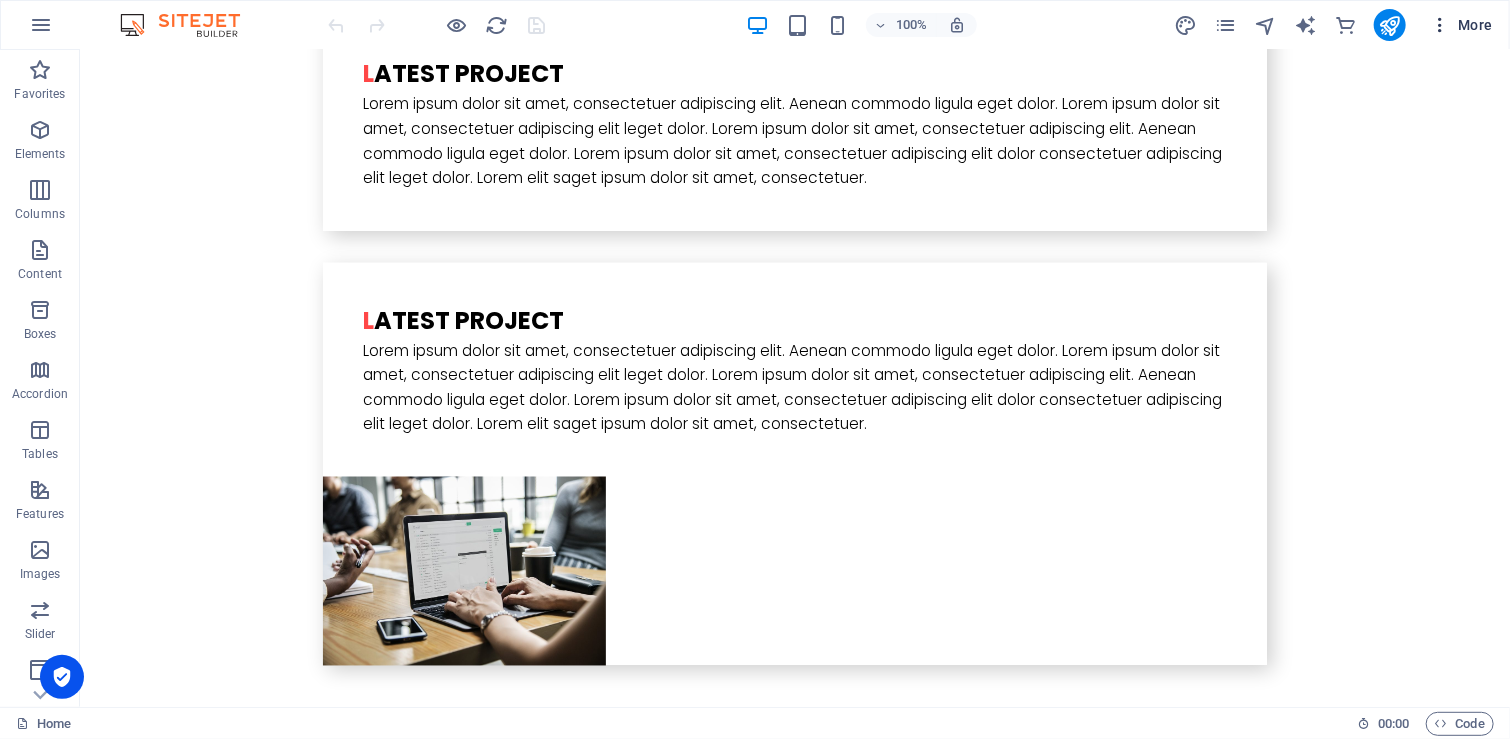 click on "More" at bounding box center [1461, 25] 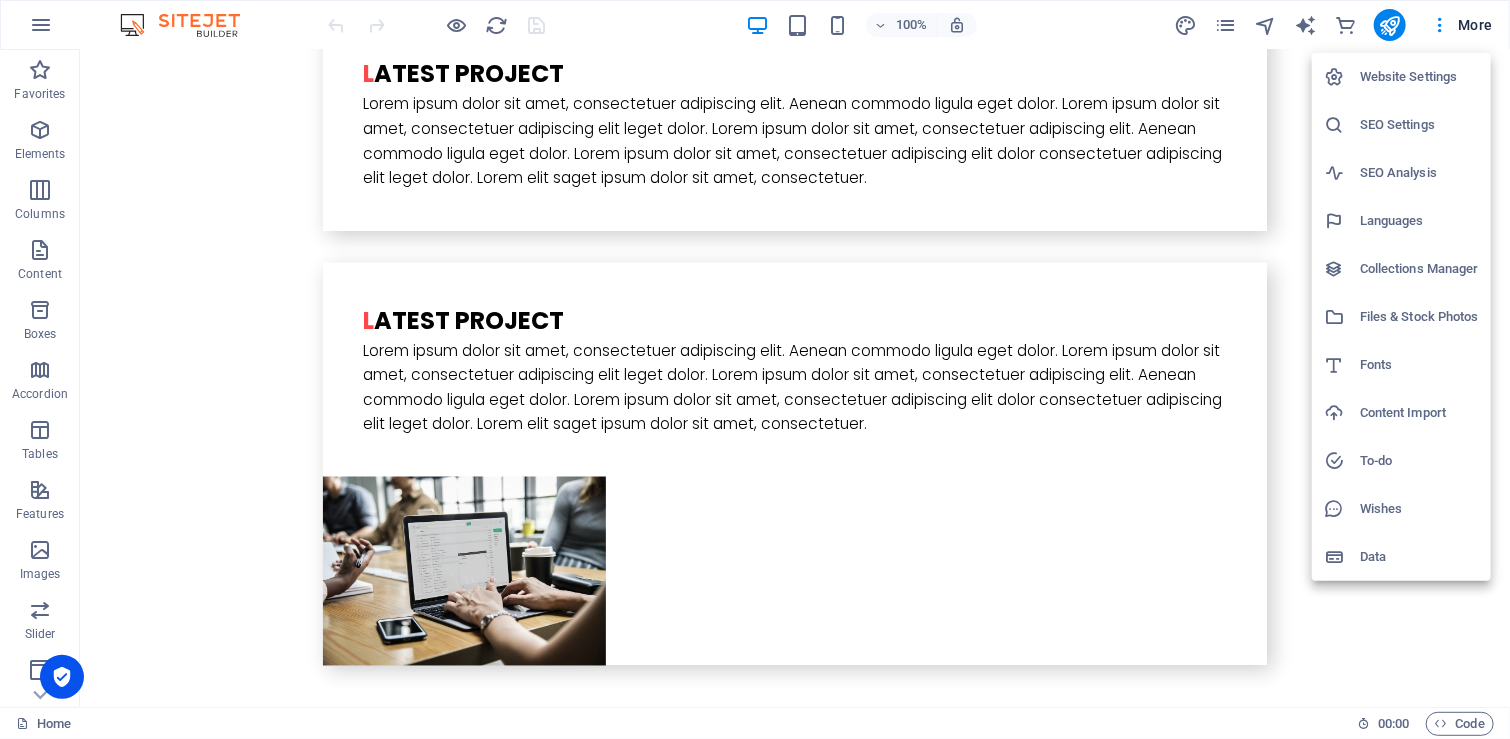 click on "Website Settings" at bounding box center [1419, 77] 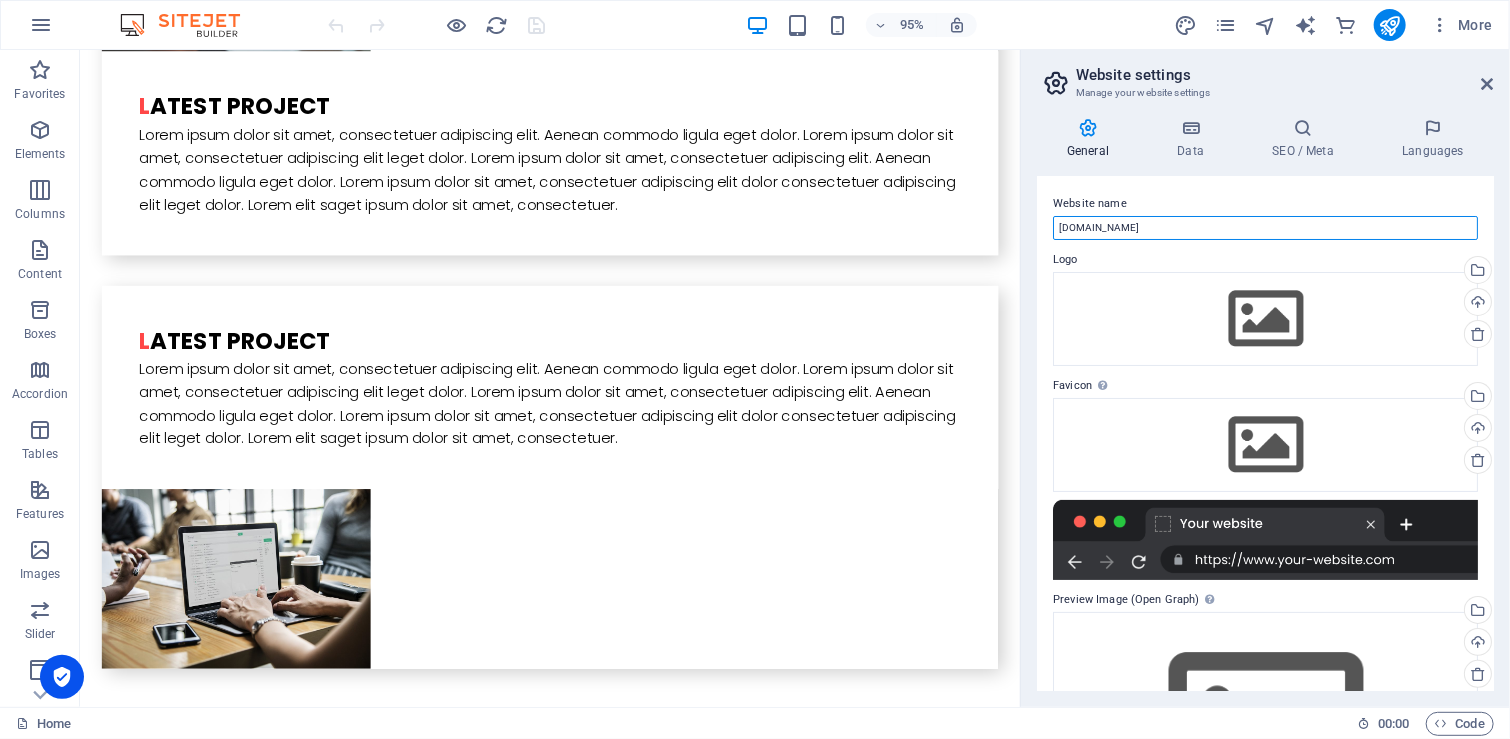 drag, startPoint x: 1124, startPoint y: 228, endPoint x: 1035, endPoint y: 227, distance: 89.005615 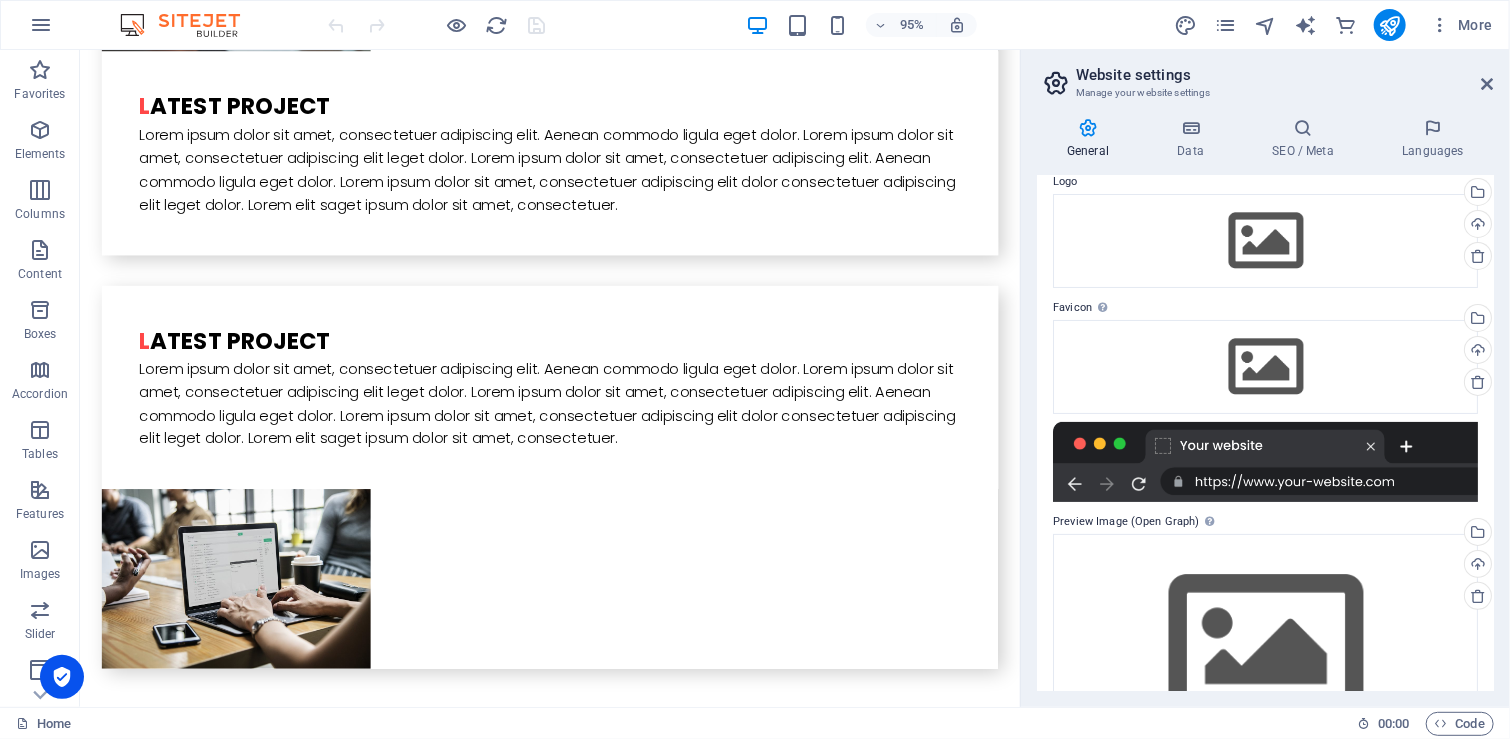 scroll, scrollTop: 166, scrollLeft: 0, axis: vertical 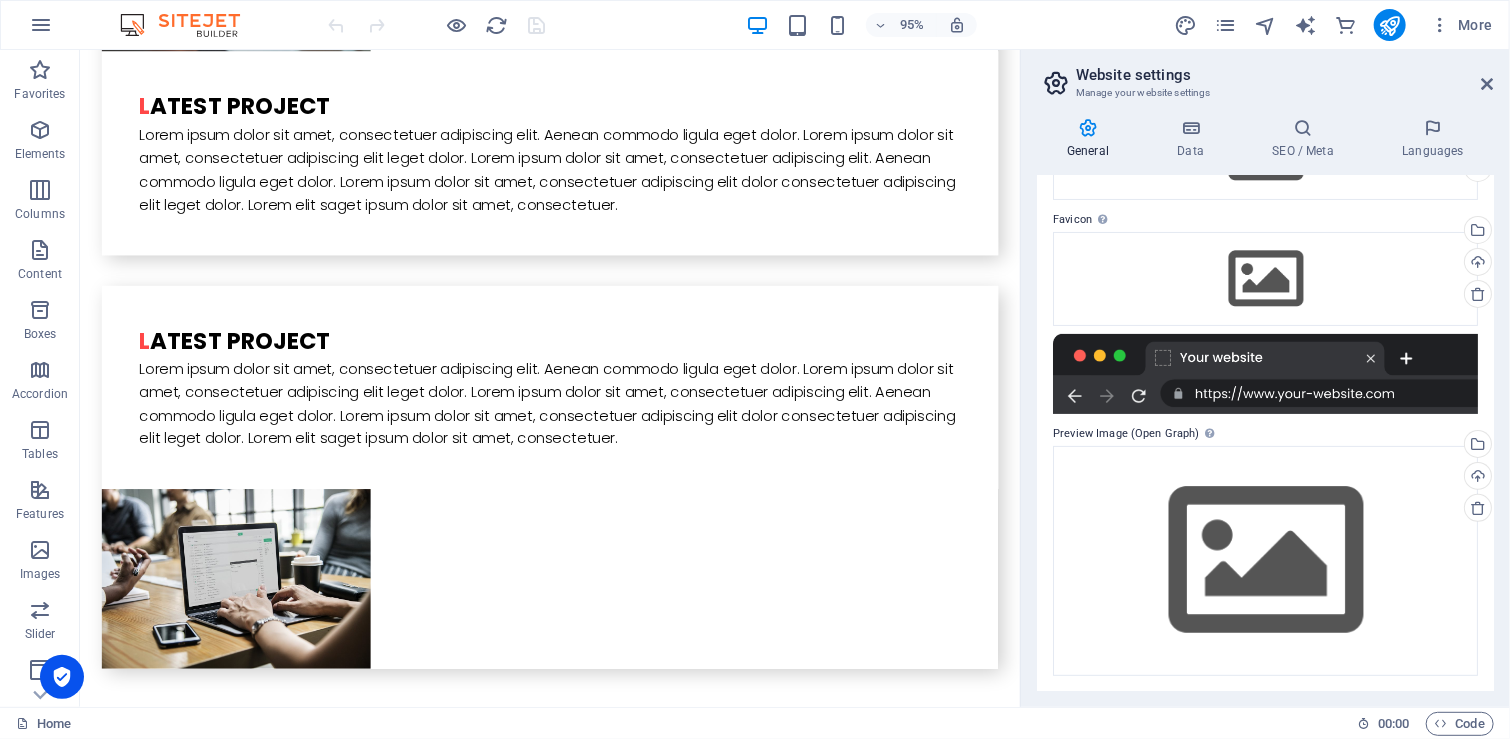 click on "Website settings" at bounding box center [1285, 75] 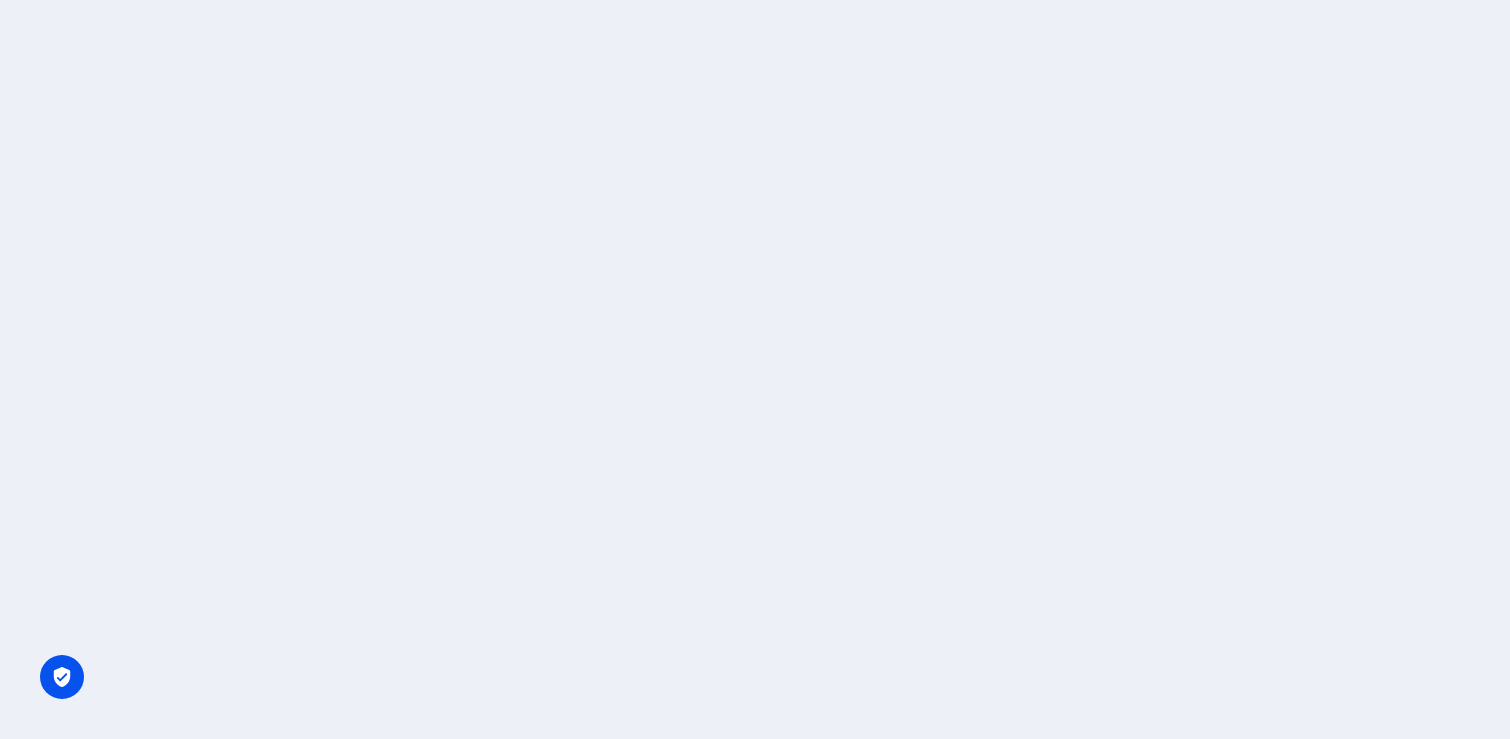 scroll, scrollTop: 0, scrollLeft: 0, axis: both 